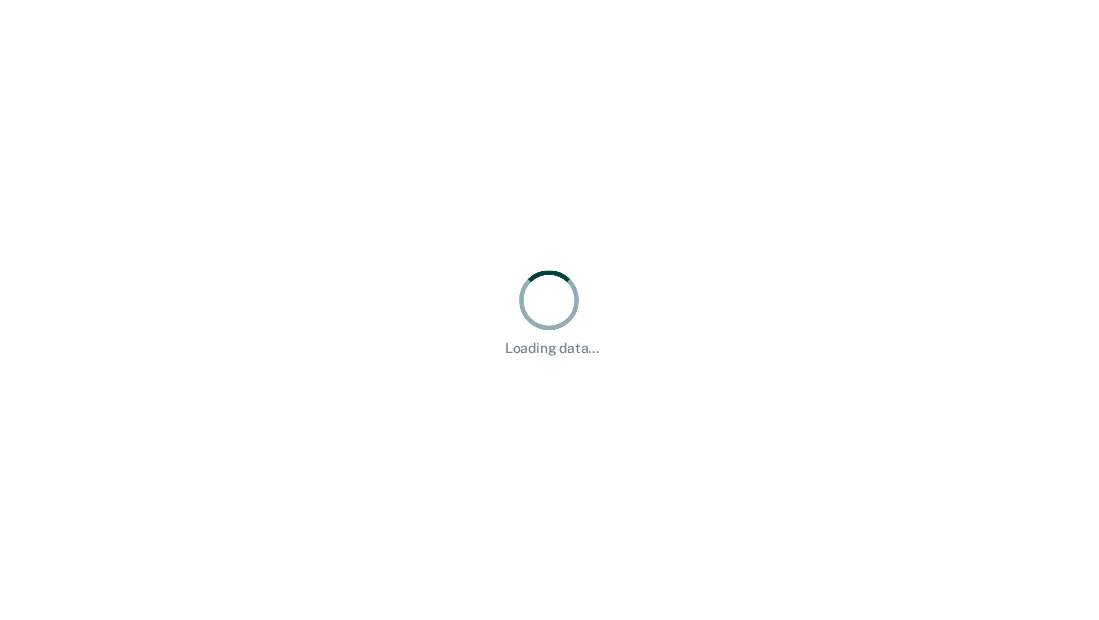 scroll, scrollTop: 0, scrollLeft: 0, axis: both 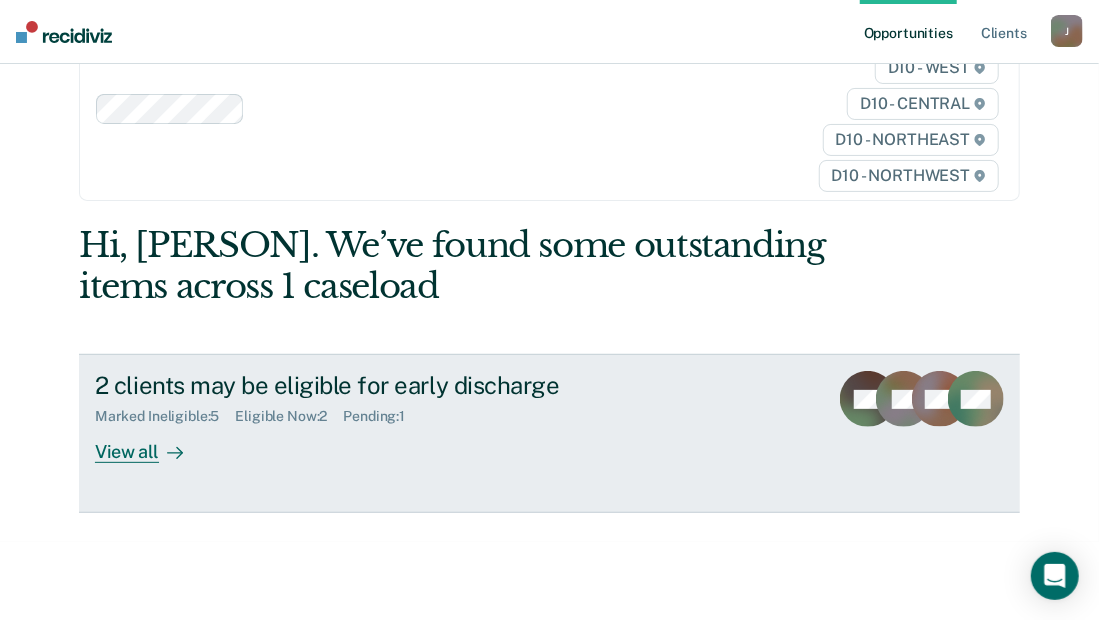 click on "View all" at bounding box center [151, 444] 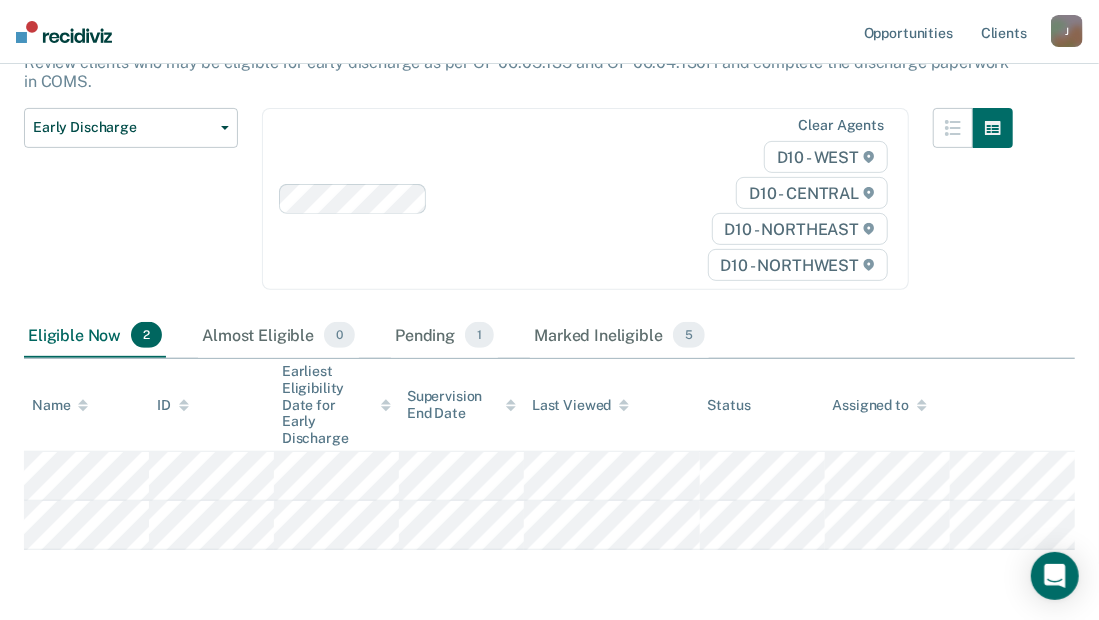 scroll, scrollTop: 200, scrollLeft: 0, axis: vertical 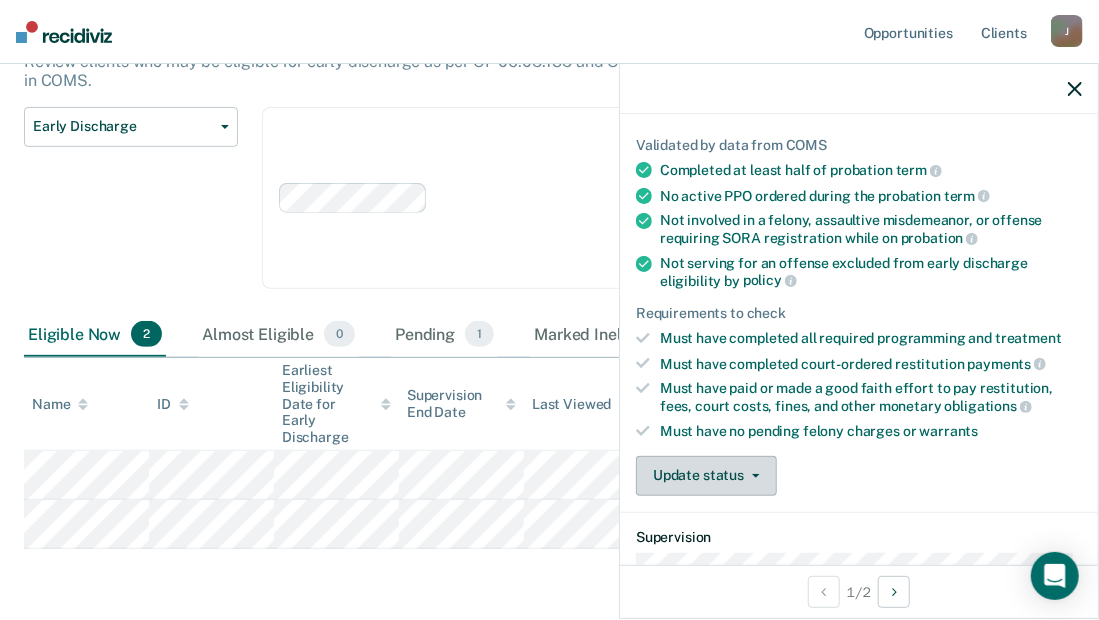 click on "Update status" at bounding box center (706, 476) 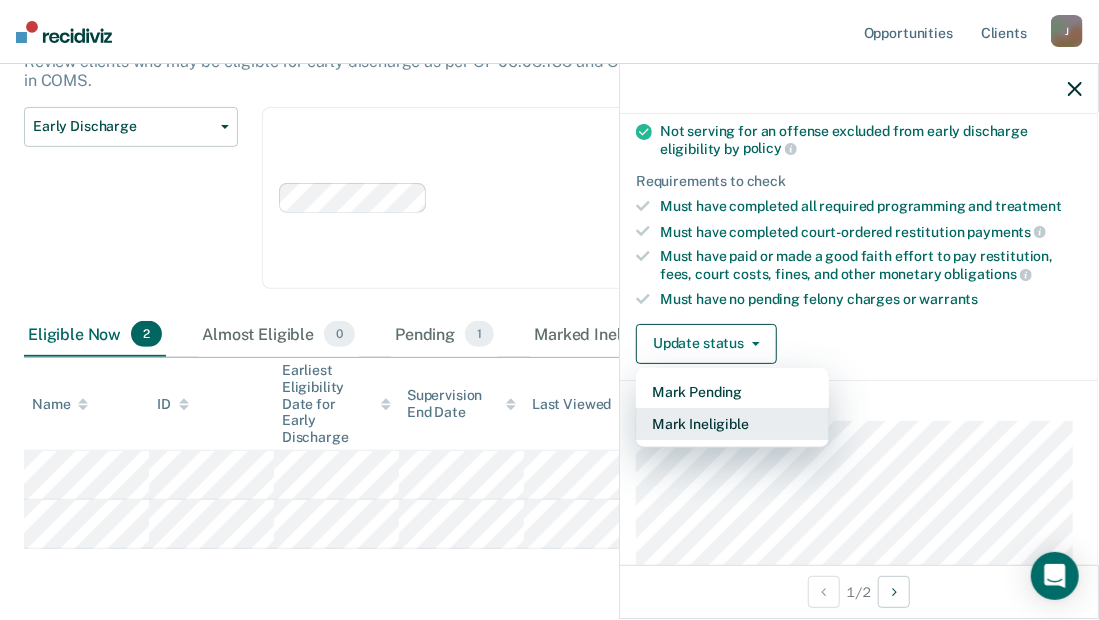 scroll, scrollTop: 266, scrollLeft: 0, axis: vertical 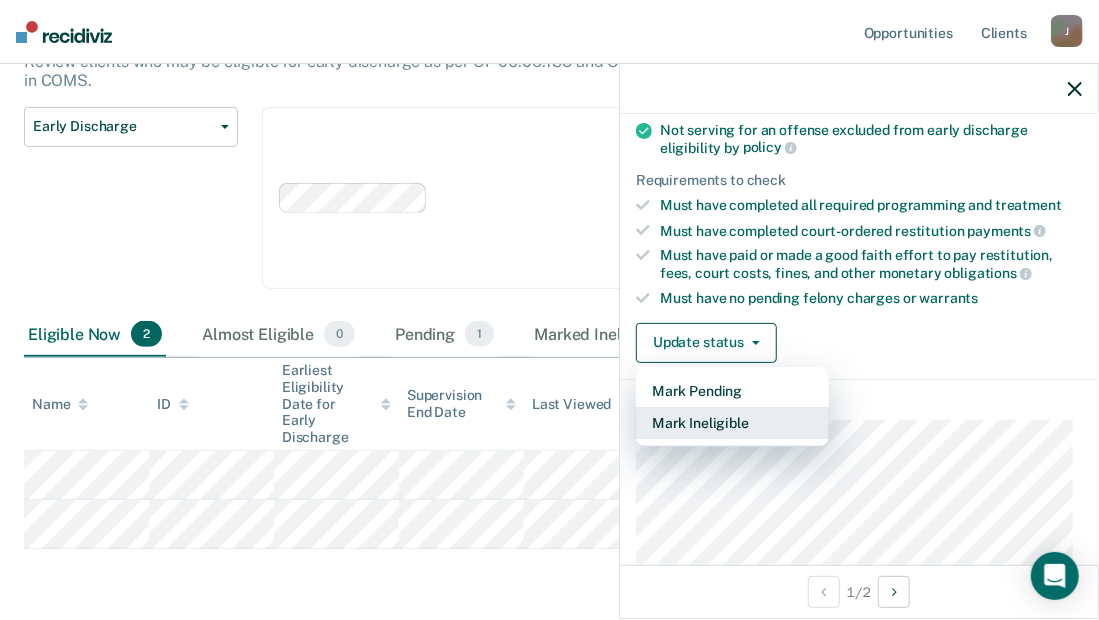 click on "Mark Ineligible" at bounding box center (732, 423) 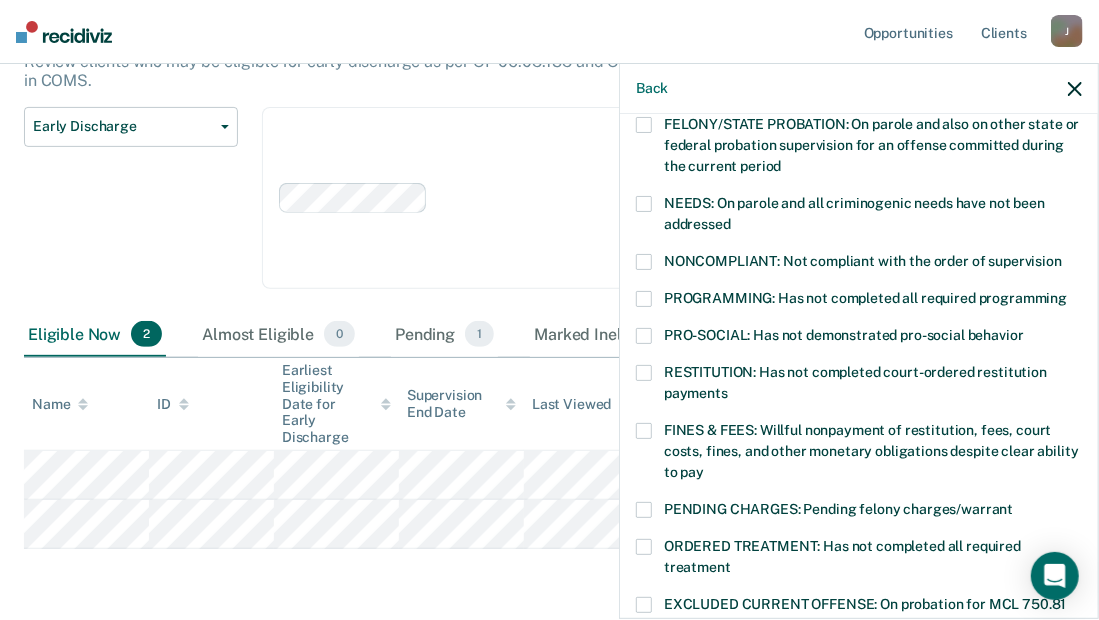 click at bounding box center (644, 431) 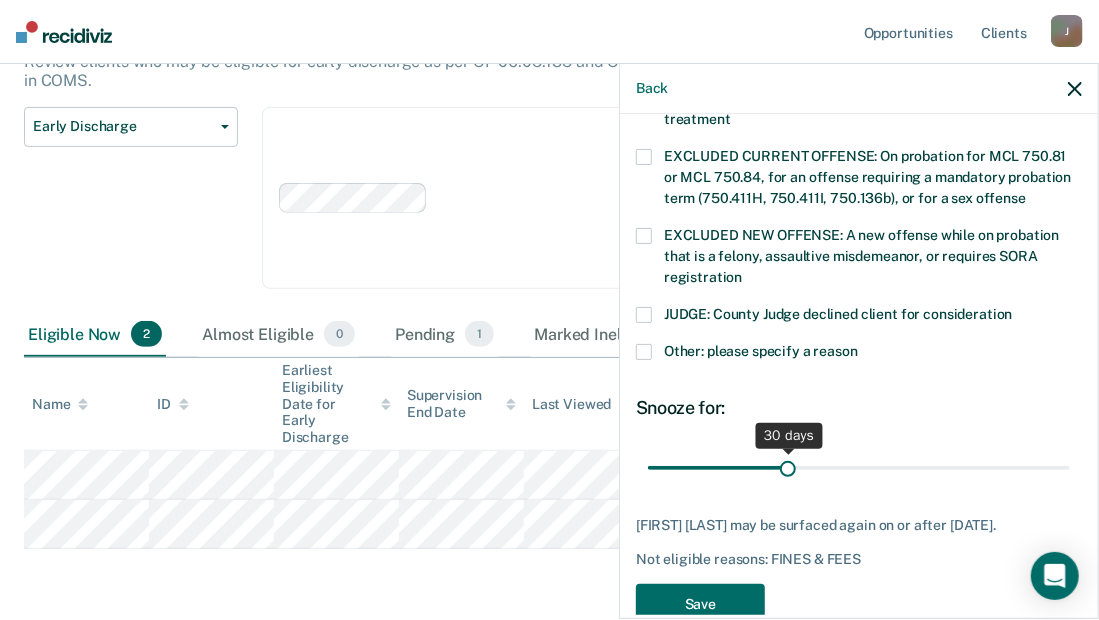 scroll, scrollTop: 733, scrollLeft: 0, axis: vertical 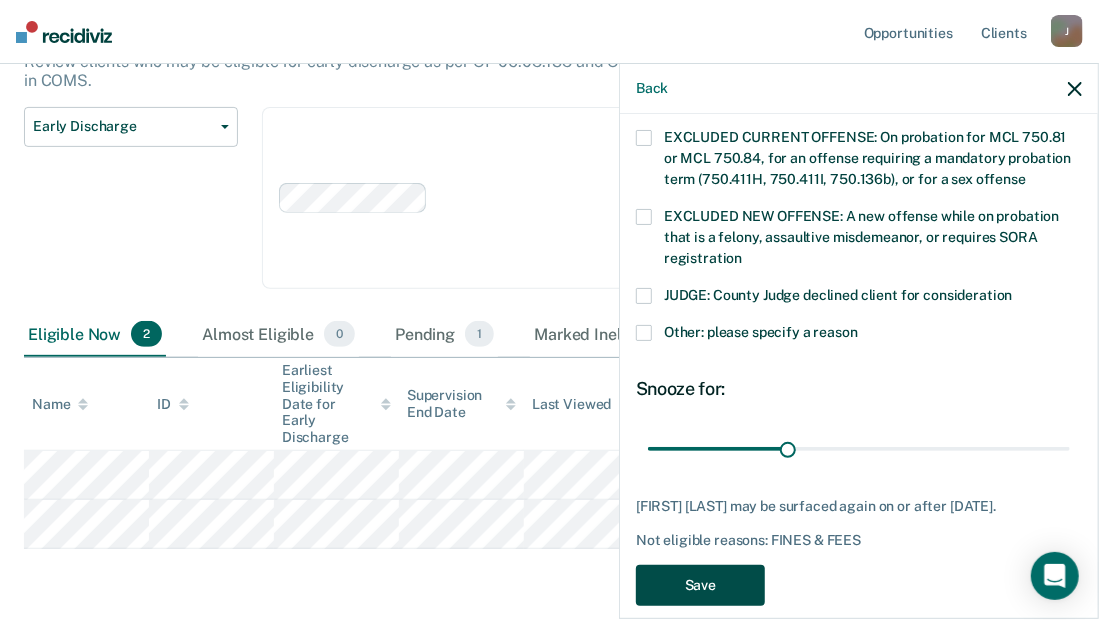 click on "Save" at bounding box center (700, 585) 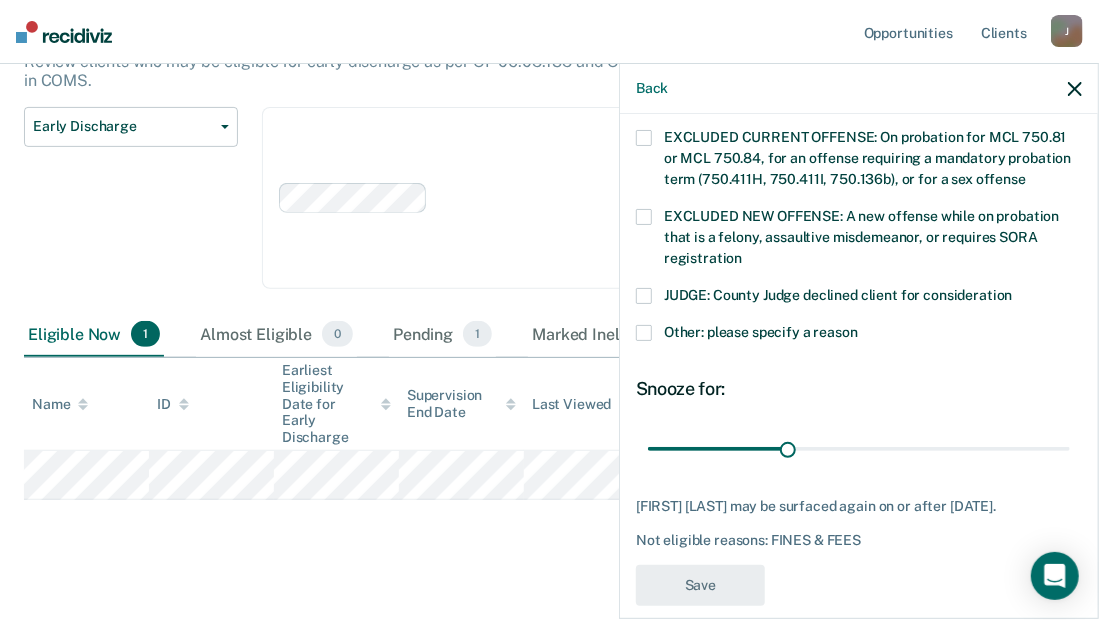 scroll, scrollTop: 644, scrollLeft: 0, axis: vertical 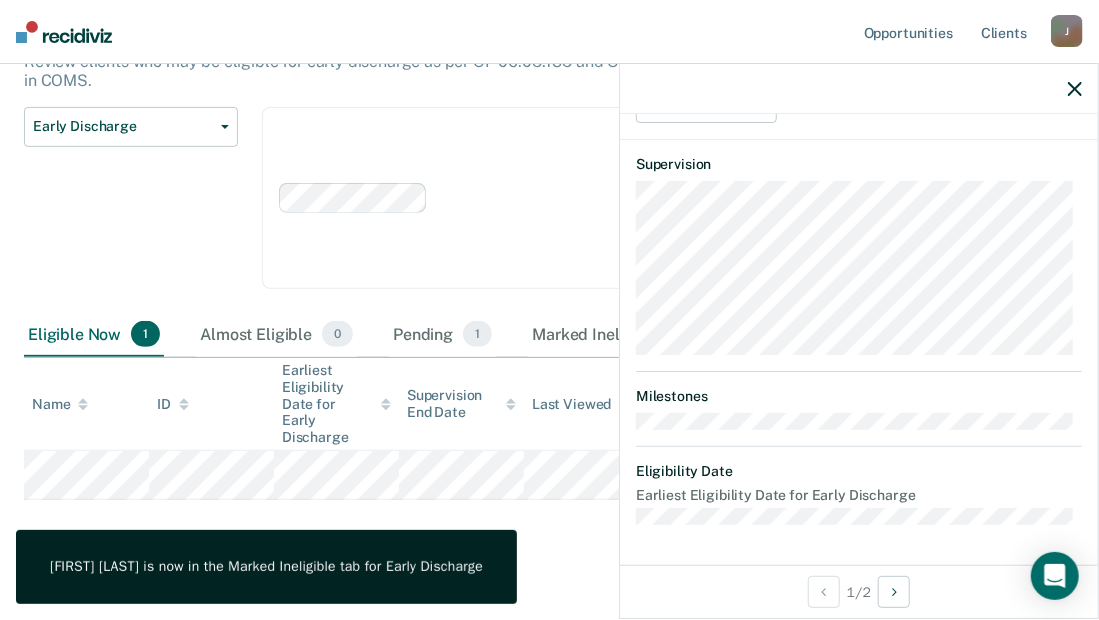 drag, startPoint x: 1065, startPoint y: 92, endPoint x: 904, endPoint y: 158, distance: 174.00287 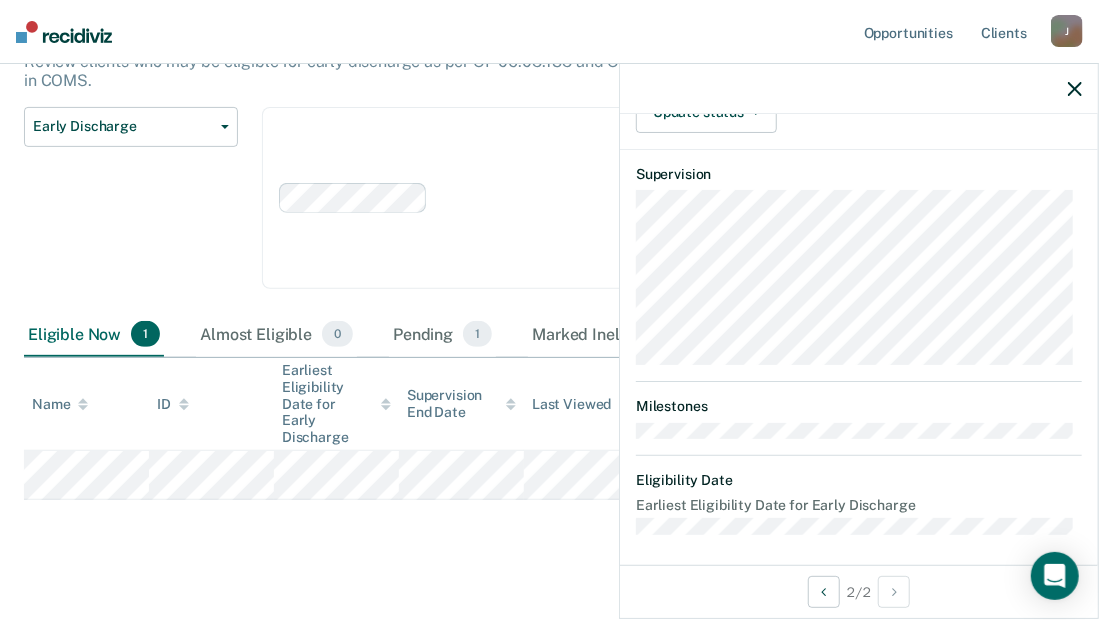 scroll, scrollTop: 163, scrollLeft: 0, axis: vertical 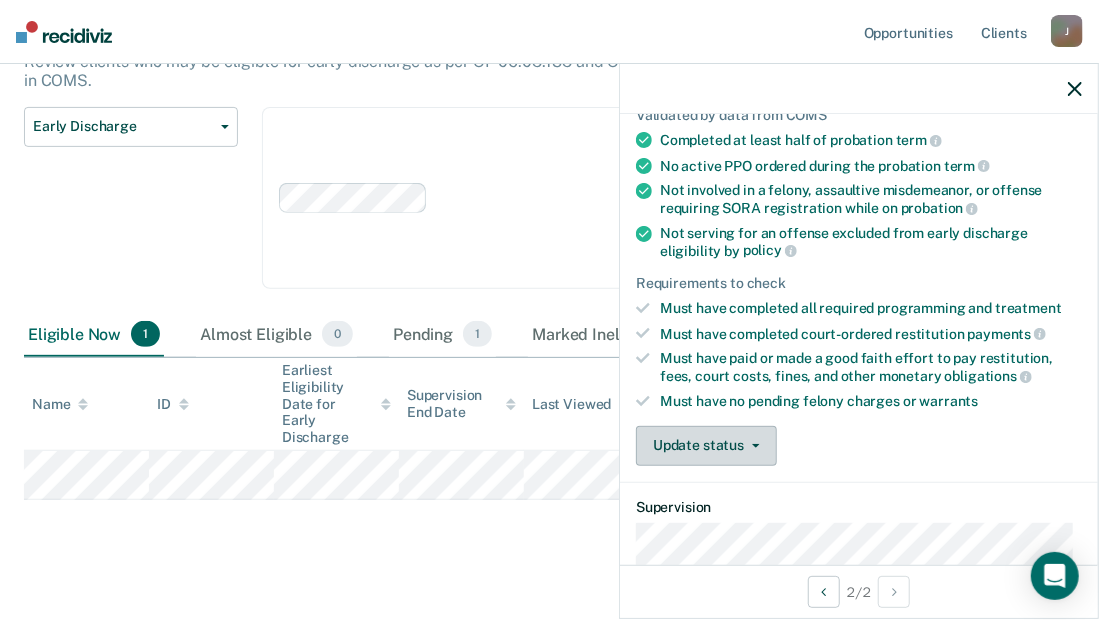 click on "Update status" at bounding box center (706, 446) 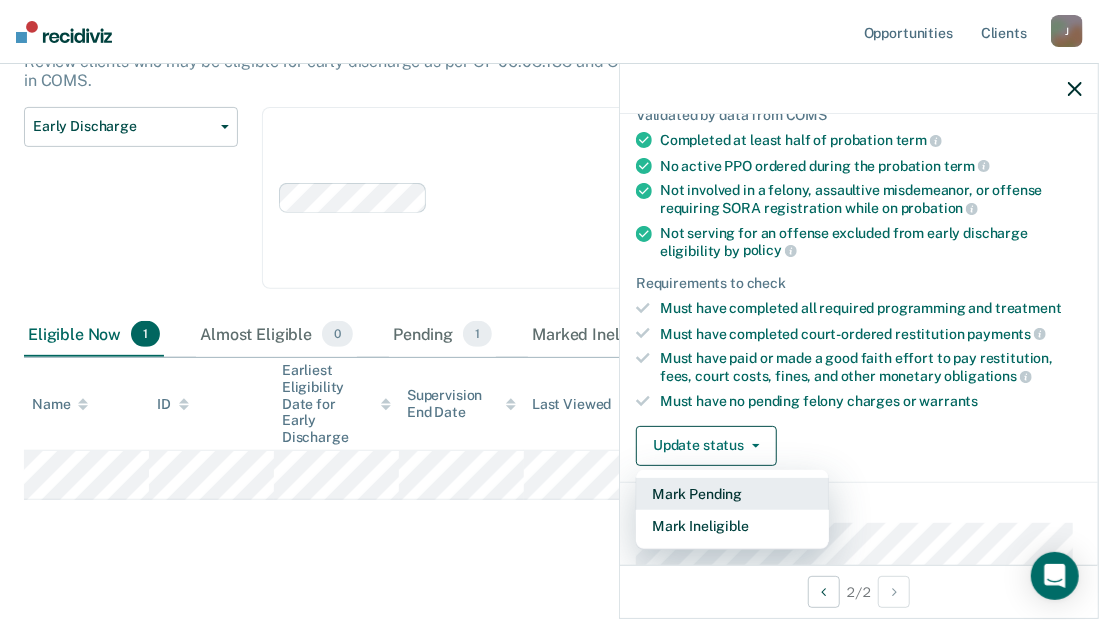 click on "Mark Pending" at bounding box center (732, 494) 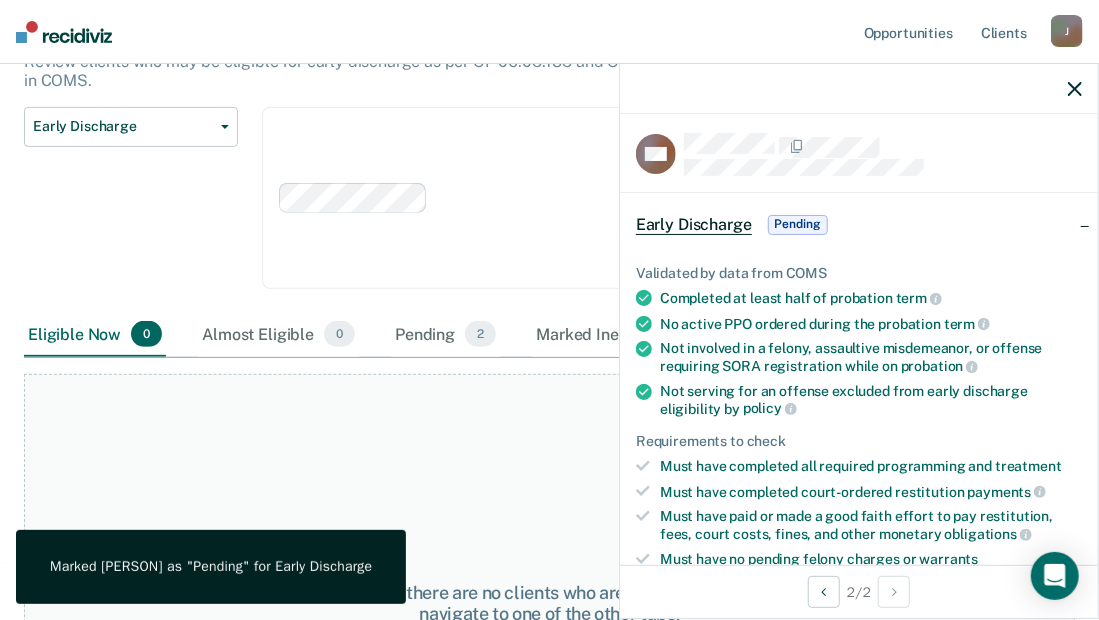 scroll, scrollTop: 0, scrollLeft: 0, axis: both 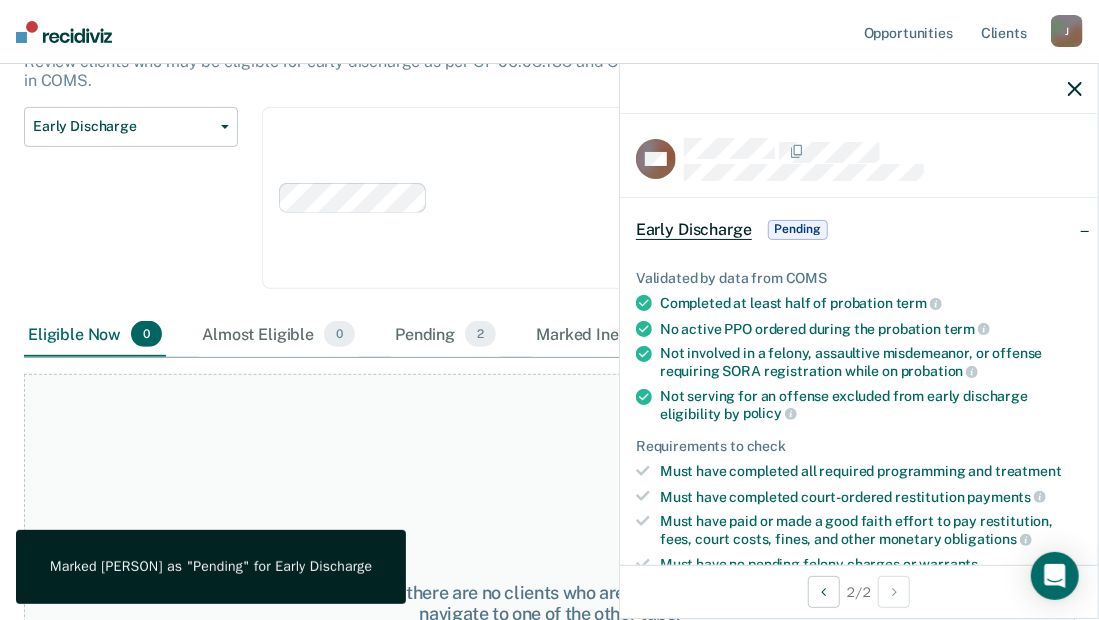 click 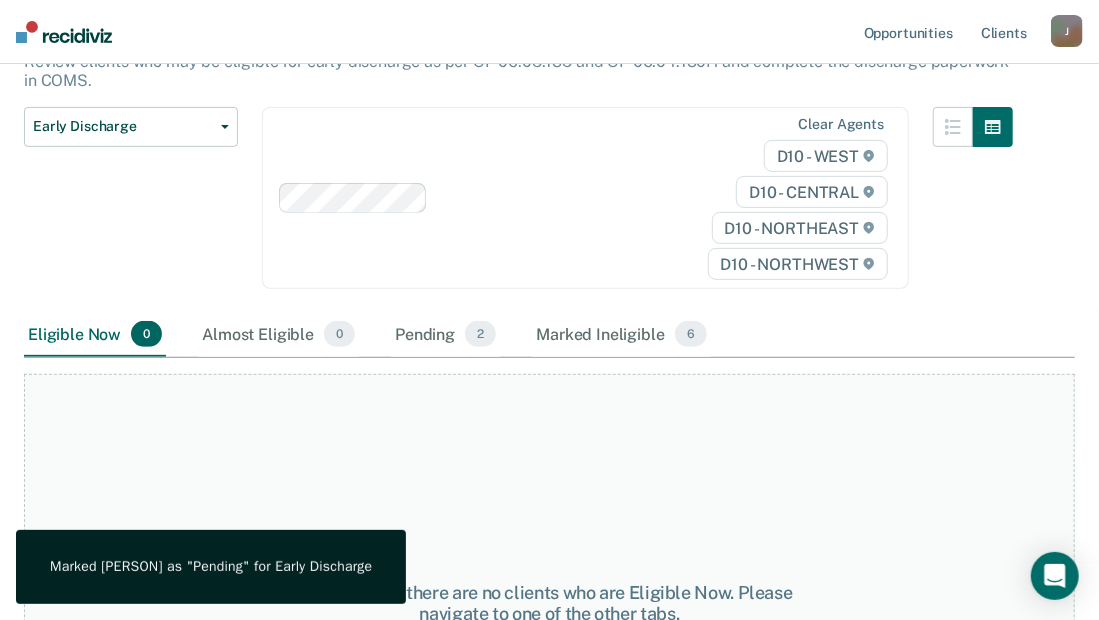 click on "Eligible Now 0 Almost Eligible 0 Pending 2 Marked Ineligible 6" at bounding box center (549, 335) 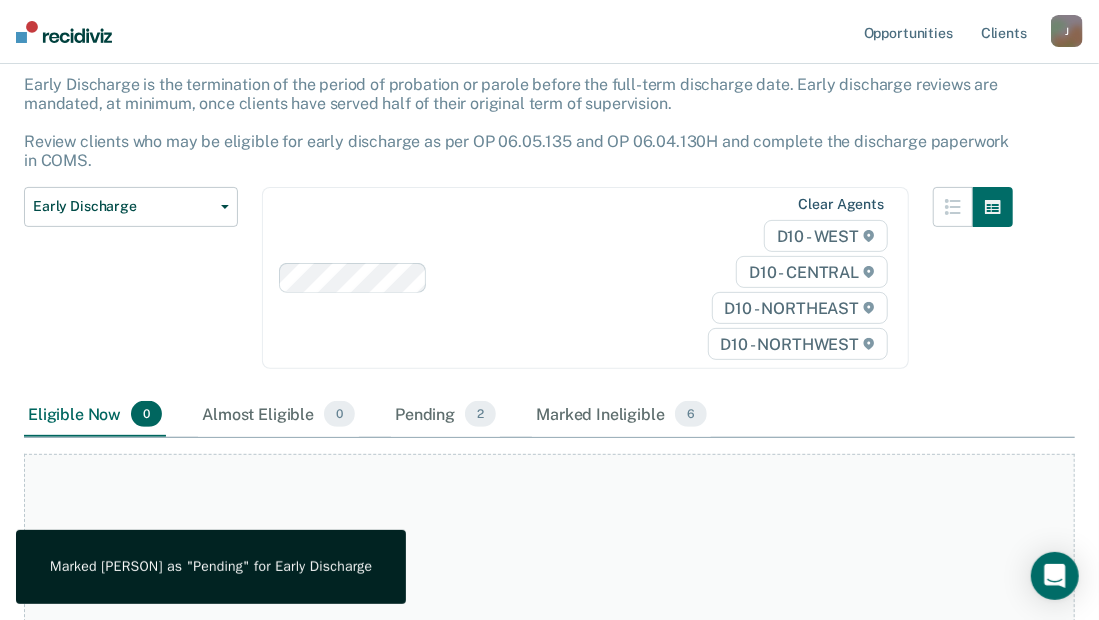scroll, scrollTop: 0, scrollLeft: 0, axis: both 